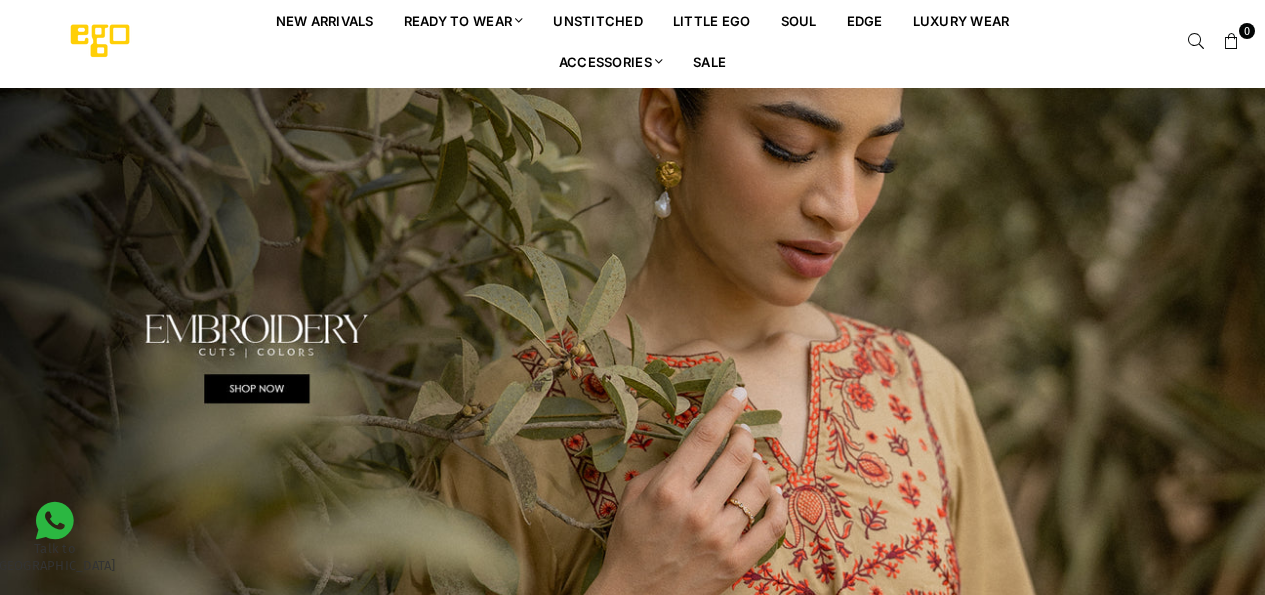 scroll, scrollTop: 0, scrollLeft: 0, axis: both 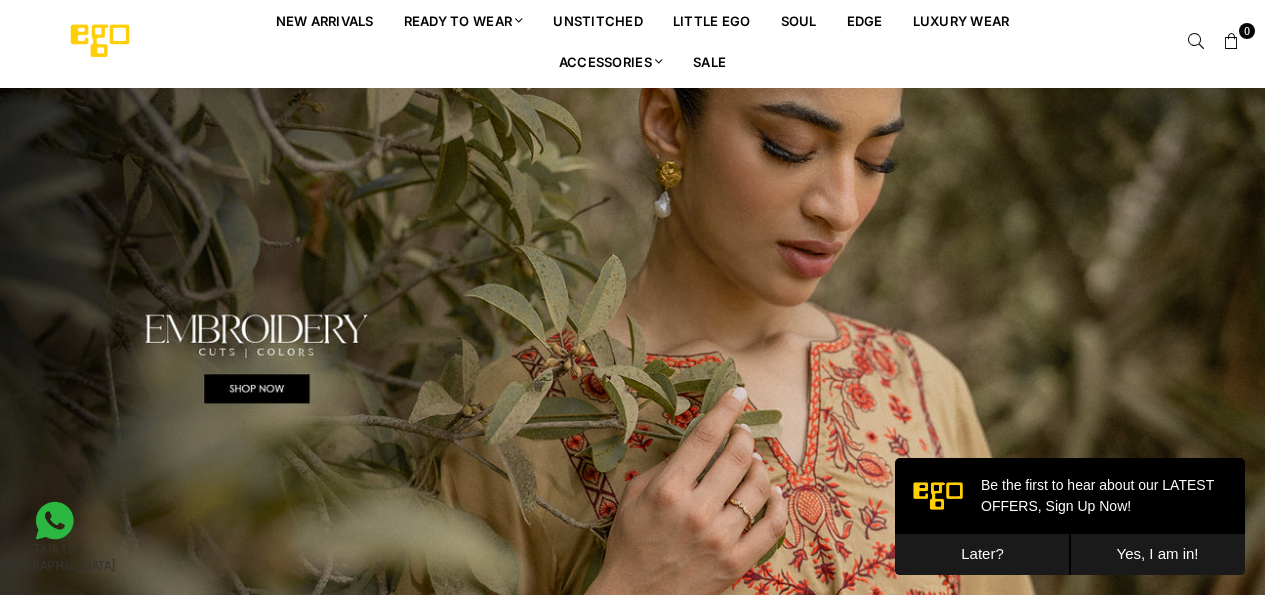 click at bounding box center (1196, 42) 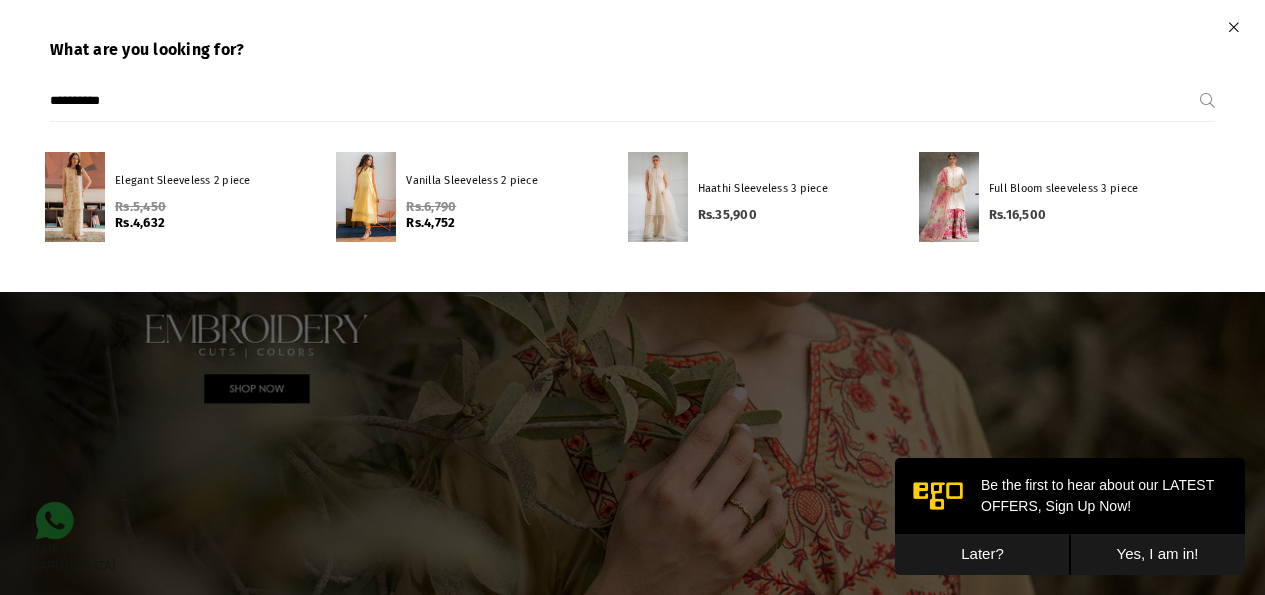 type on "**********" 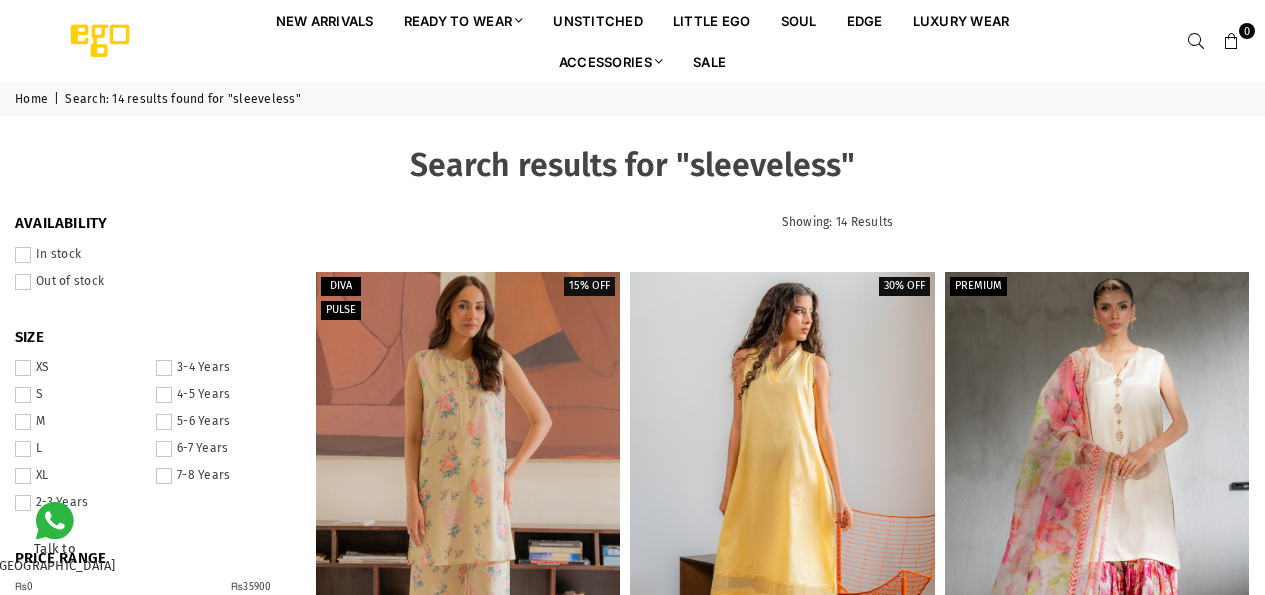 scroll, scrollTop: 0, scrollLeft: 0, axis: both 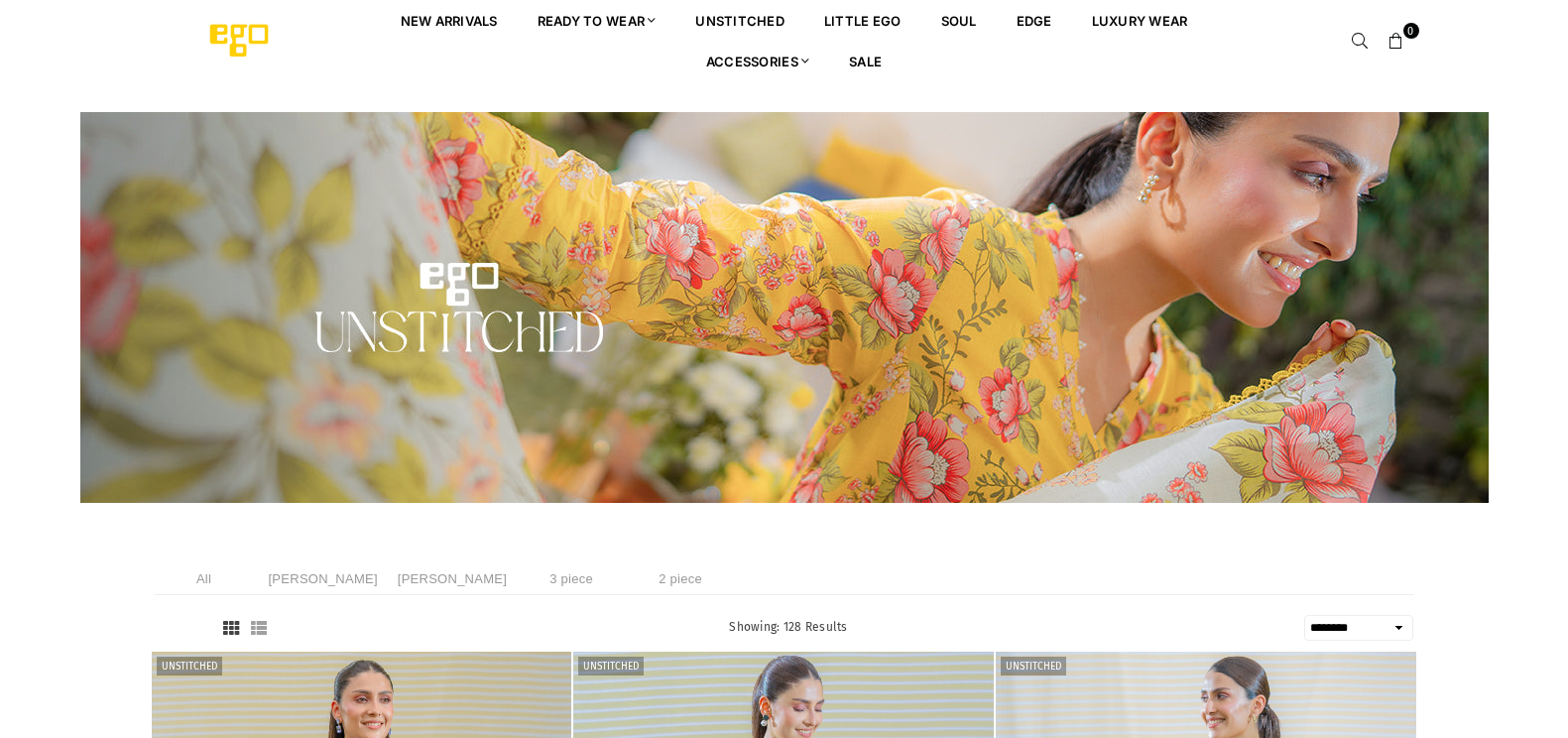 select on "******" 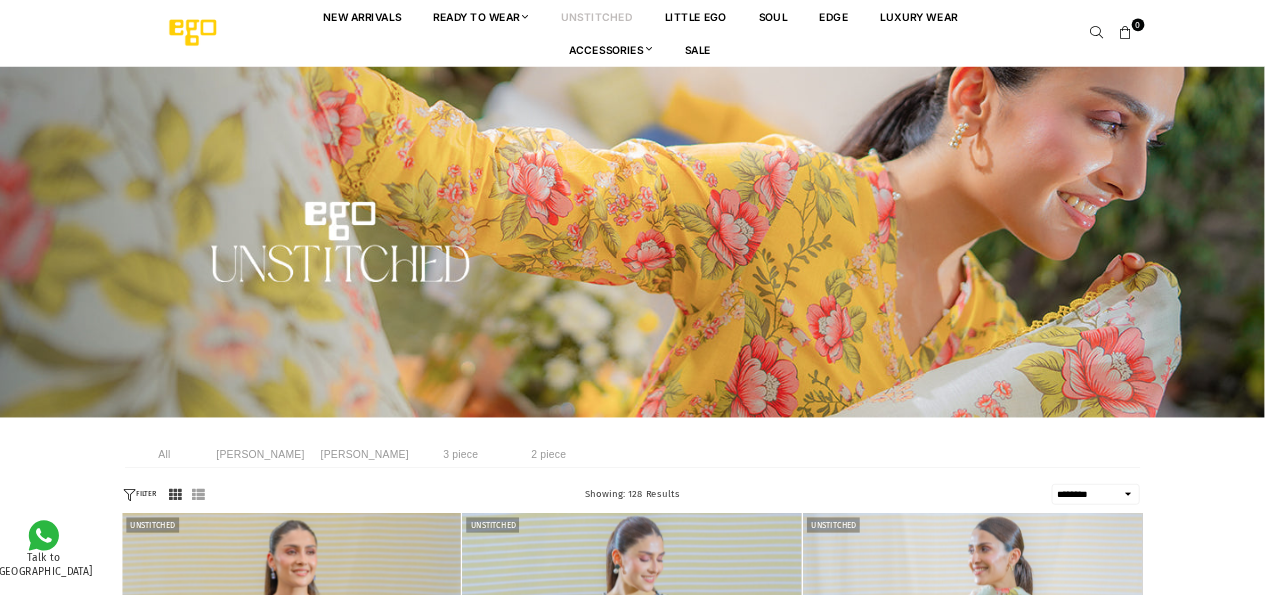 scroll, scrollTop: 0, scrollLeft: 0, axis: both 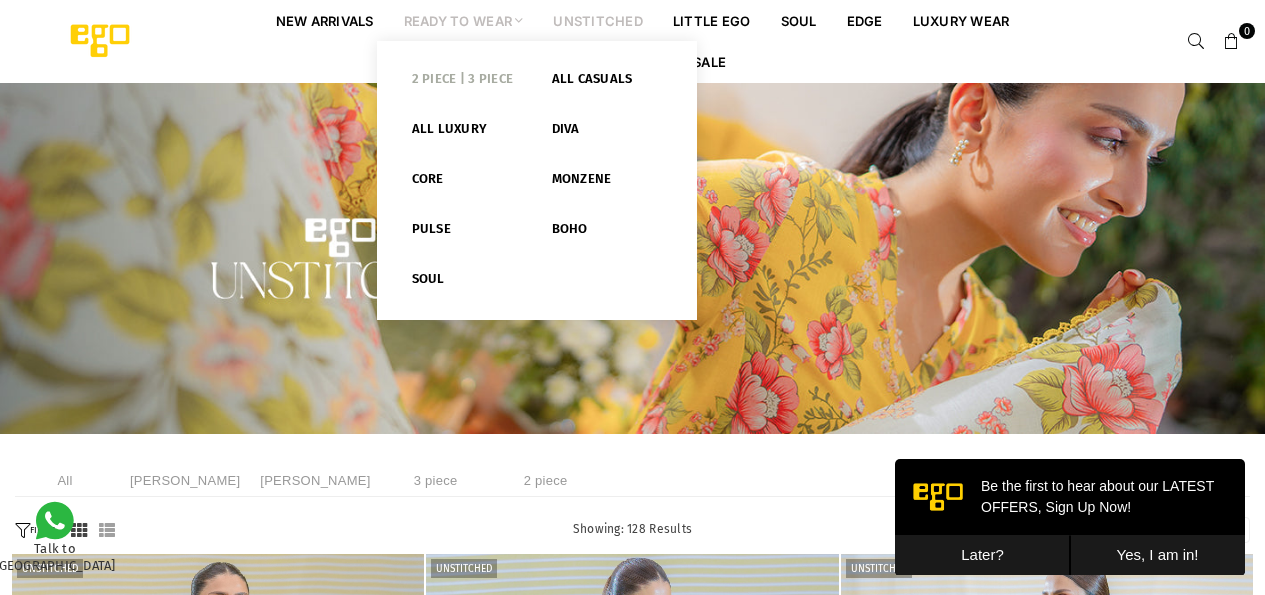 click on "2 PIECE | 3 PIECE" at bounding box center (467, 83) 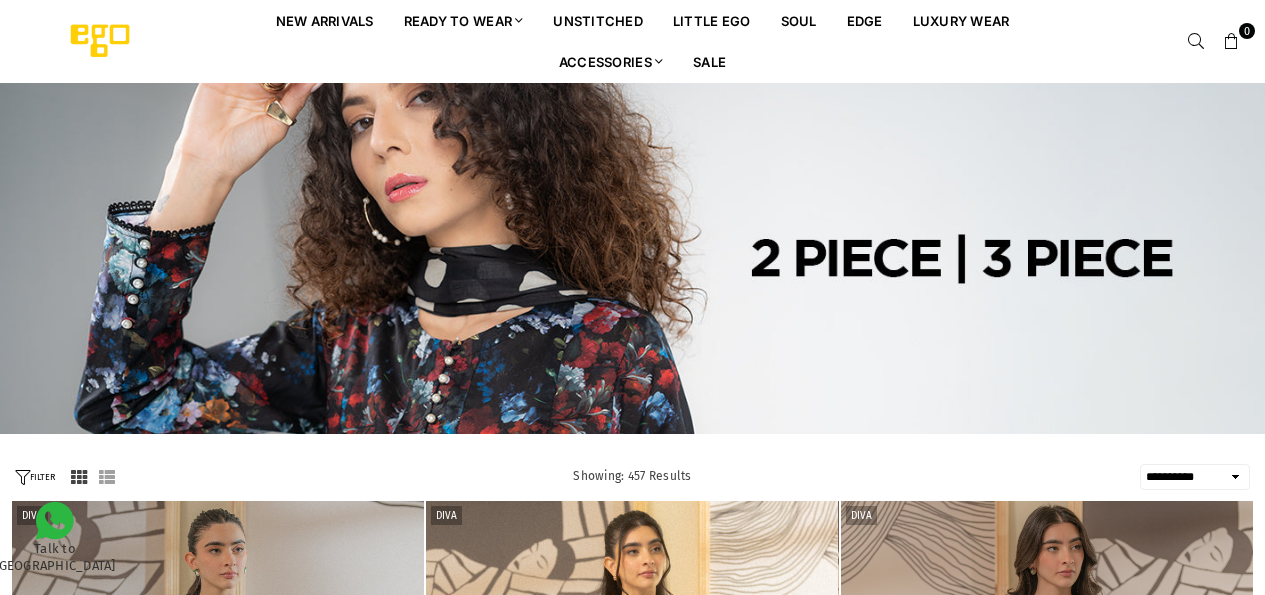 select on "**********" 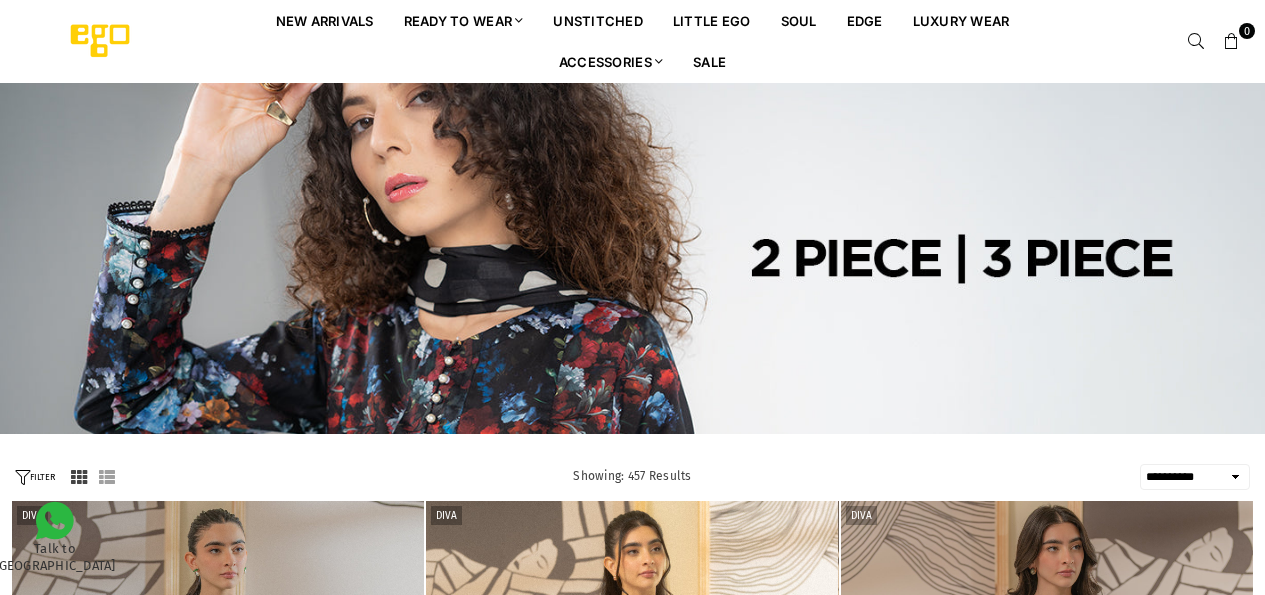 scroll, scrollTop: 0, scrollLeft: 0, axis: both 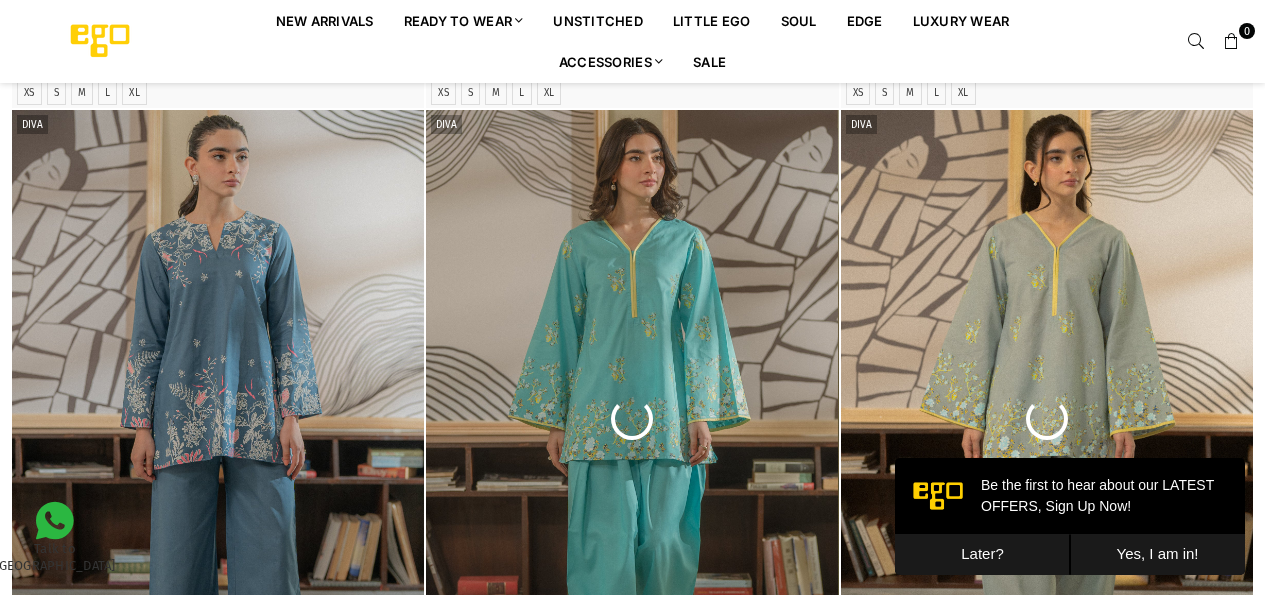 click on "Later?" at bounding box center (982, 554) 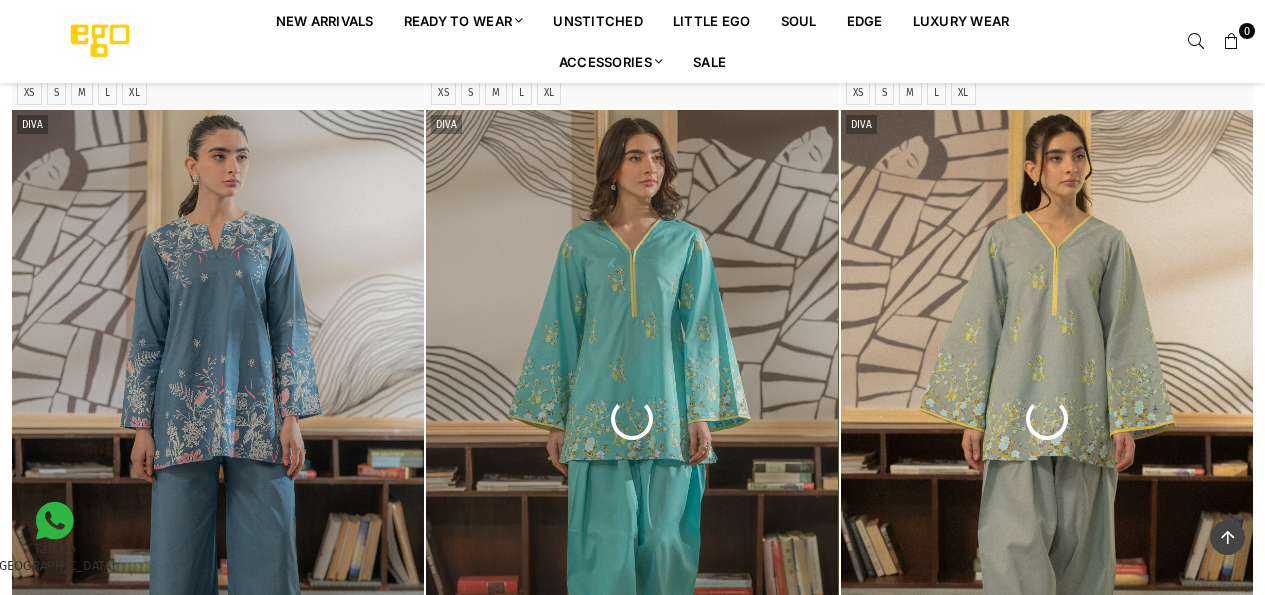 scroll, scrollTop: 954, scrollLeft: 0, axis: vertical 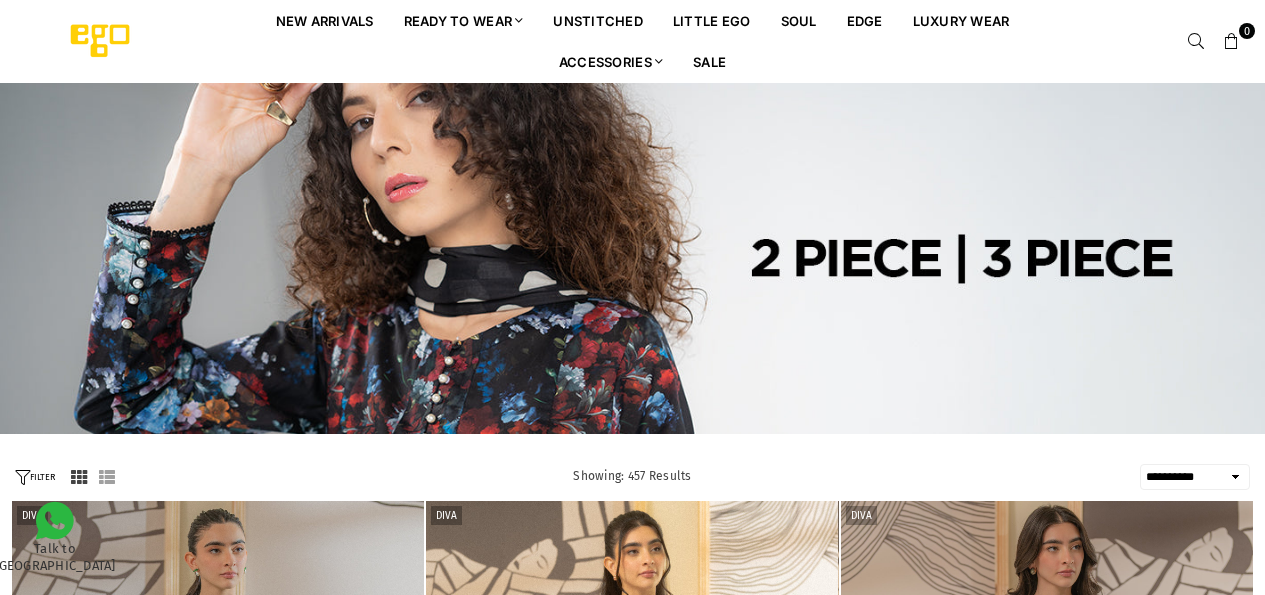 select on "**********" 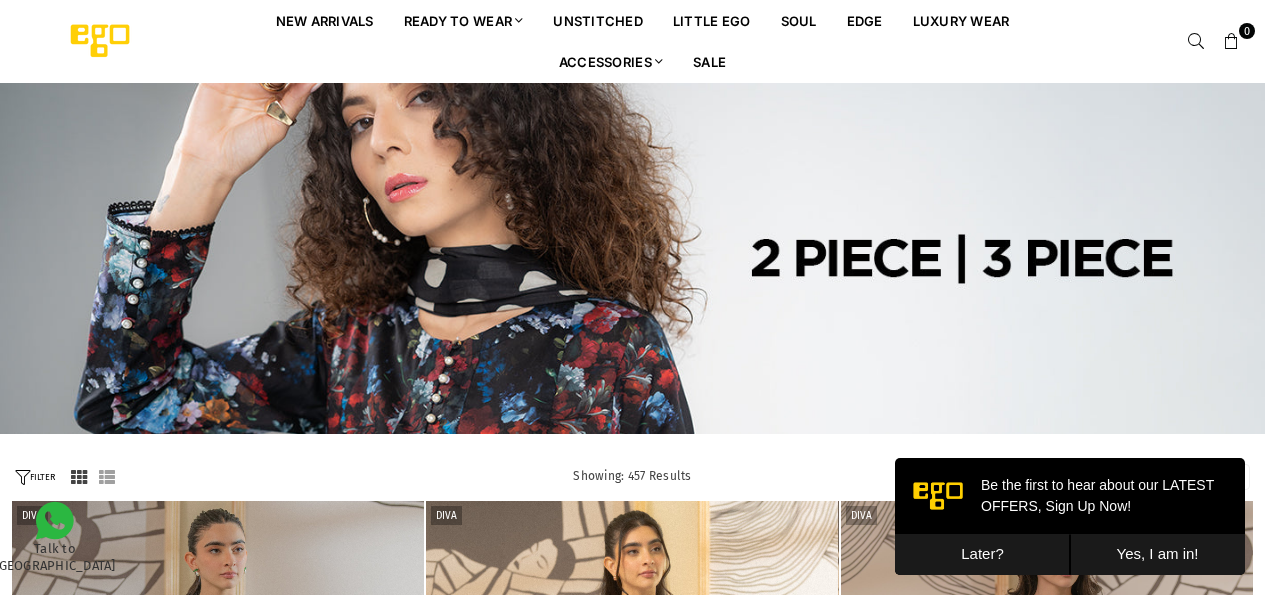 scroll, scrollTop: 0, scrollLeft: 0, axis: both 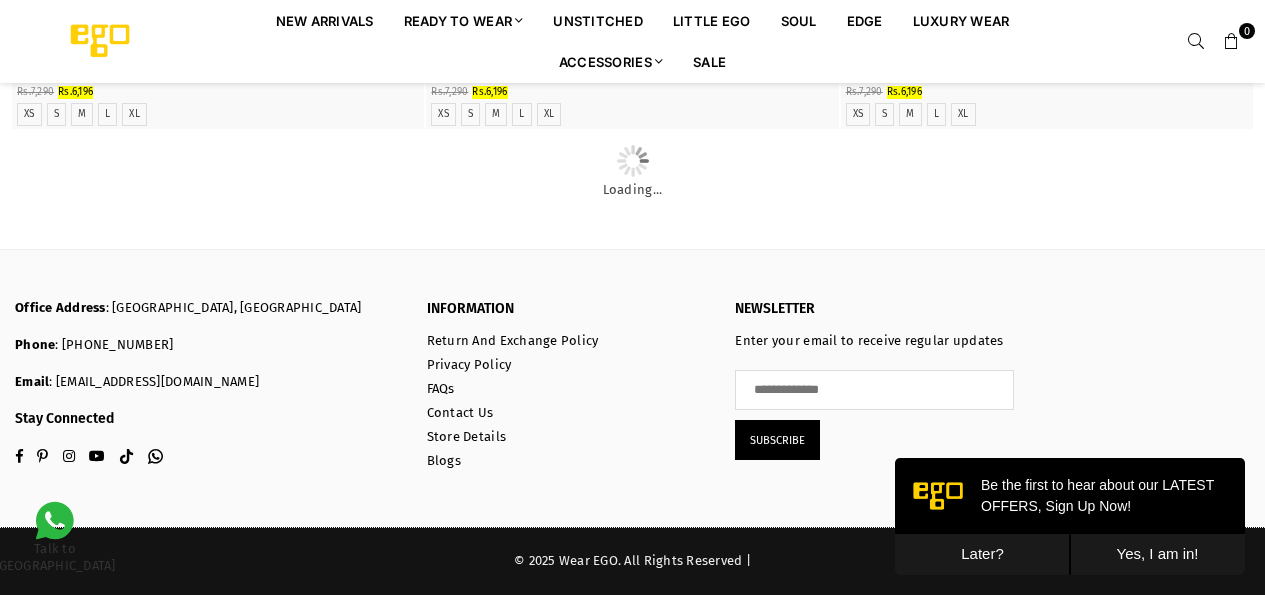 click on "Later?" at bounding box center (982, 554) 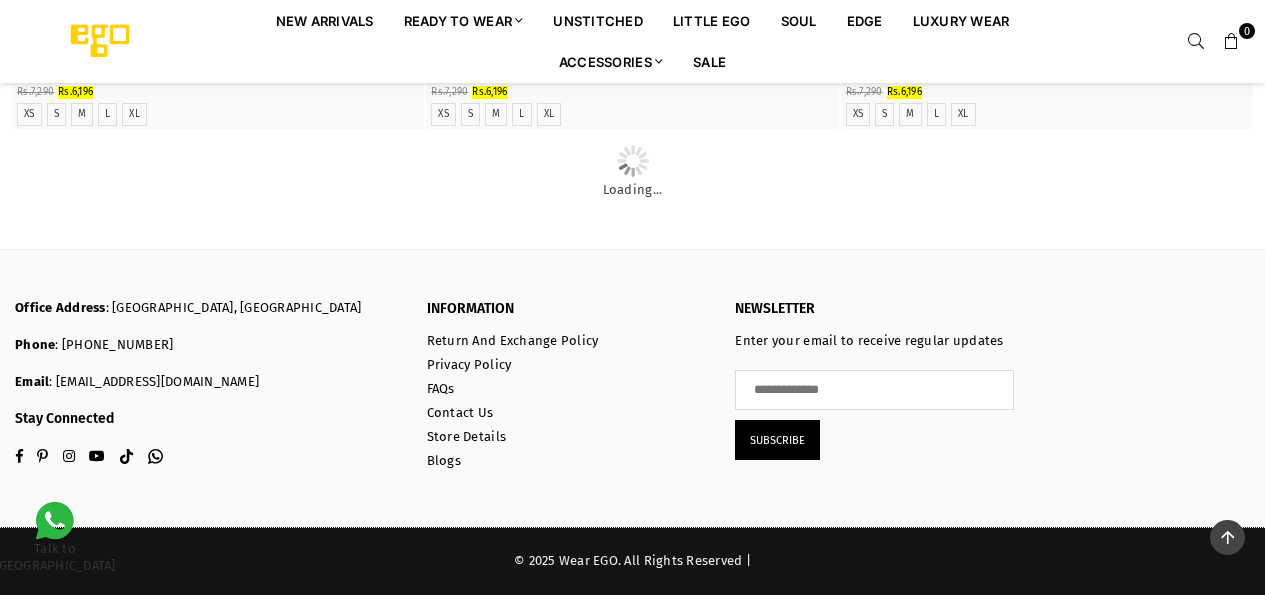 scroll, scrollTop: 16828, scrollLeft: 0, axis: vertical 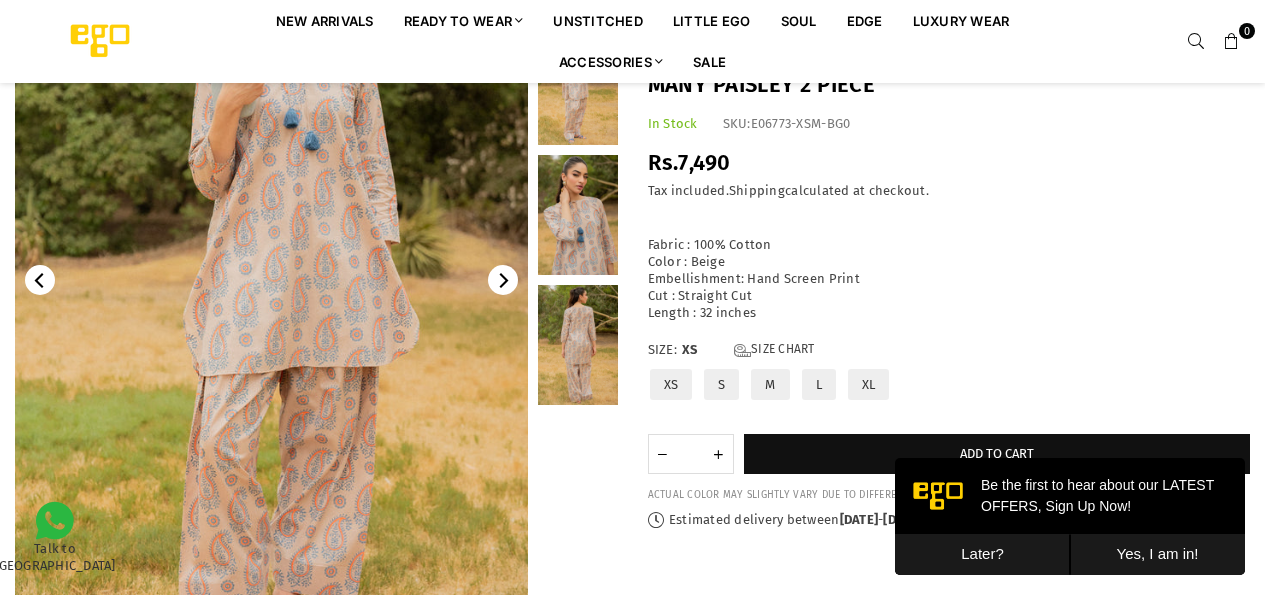 click on "M" at bounding box center (770, 384) 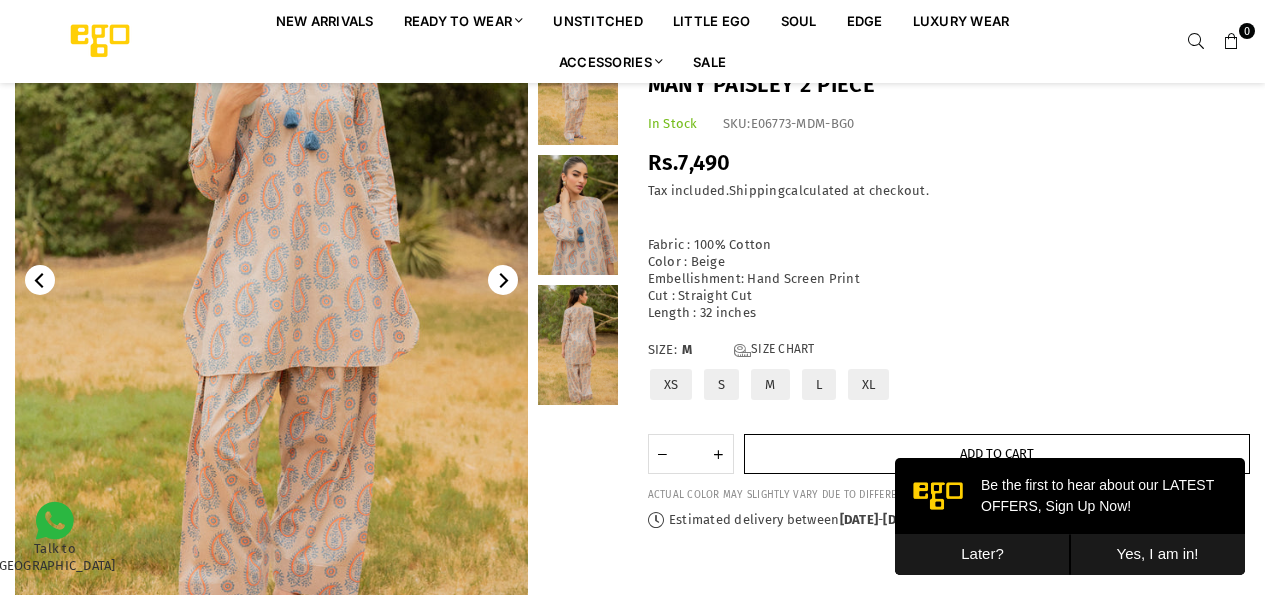 click on "Add to cart" at bounding box center [997, 454] 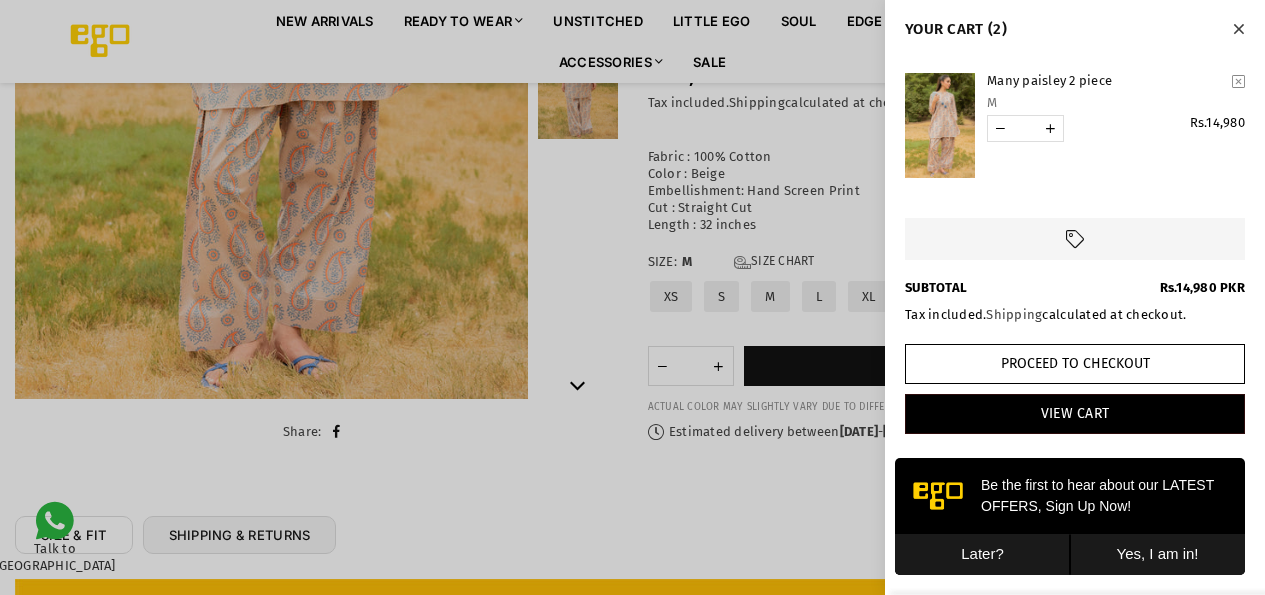 scroll, scrollTop: 549, scrollLeft: 0, axis: vertical 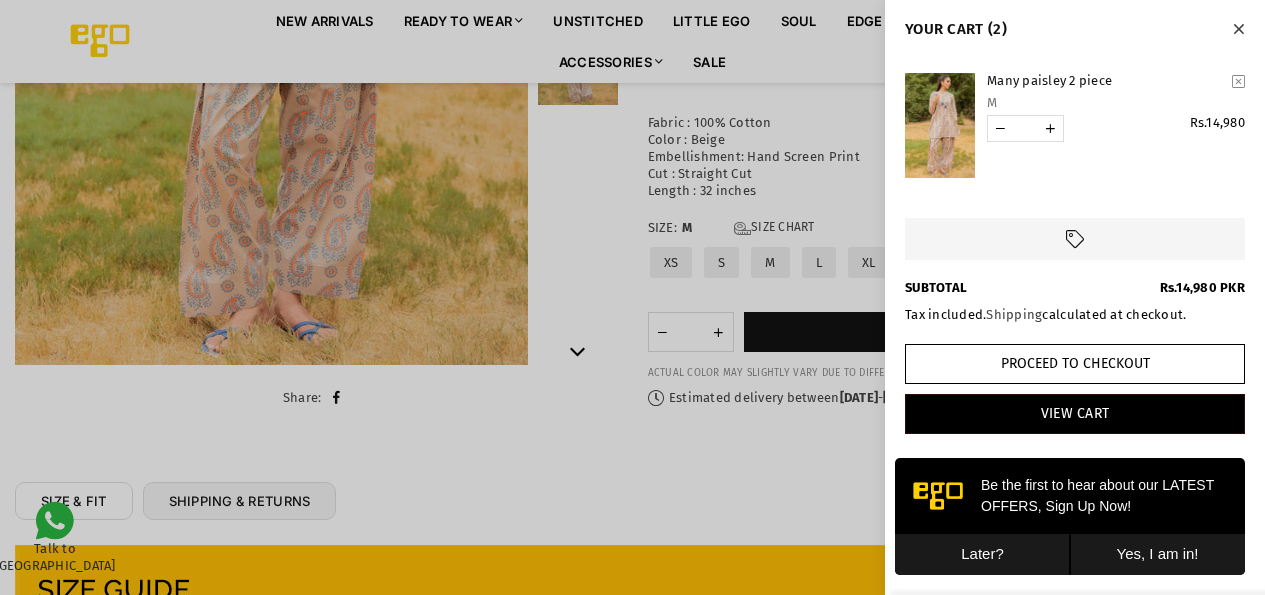 click at bounding box center (1000, 128) 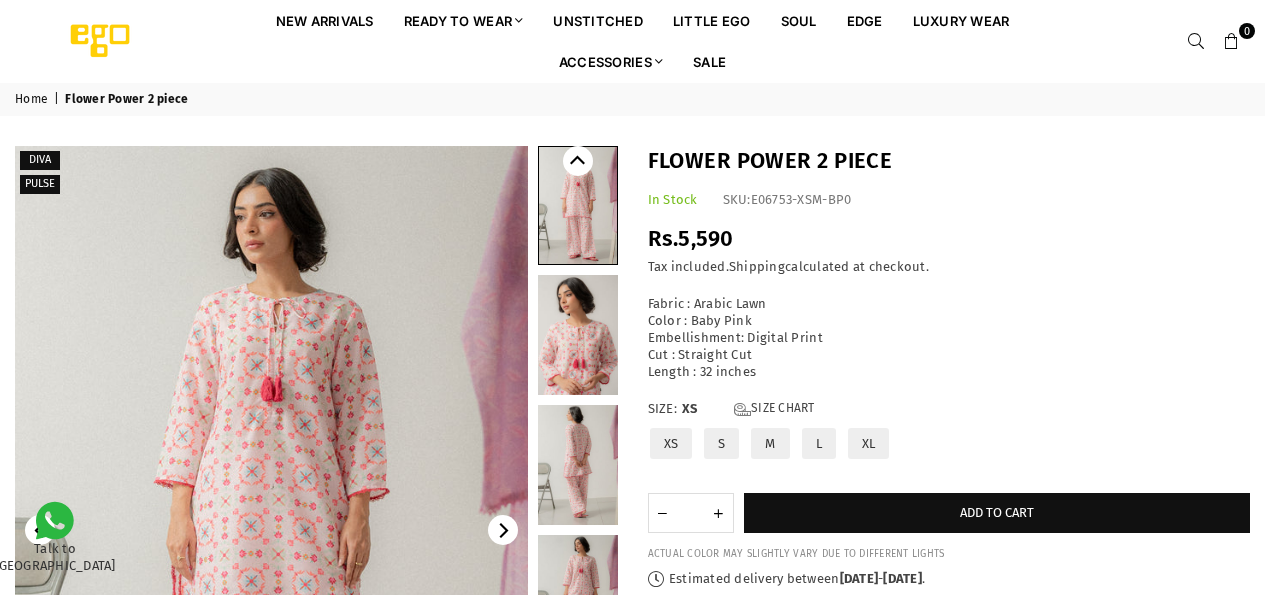 scroll, scrollTop: 0, scrollLeft: 0, axis: both 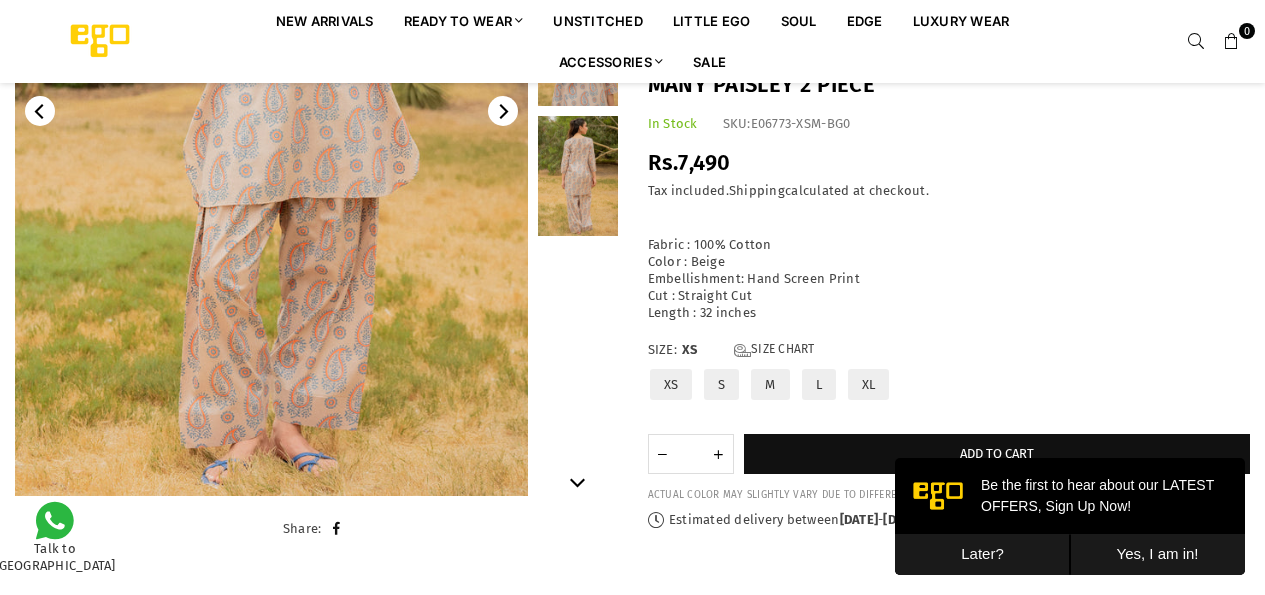 click on "M" at bounding box center (770, 384) 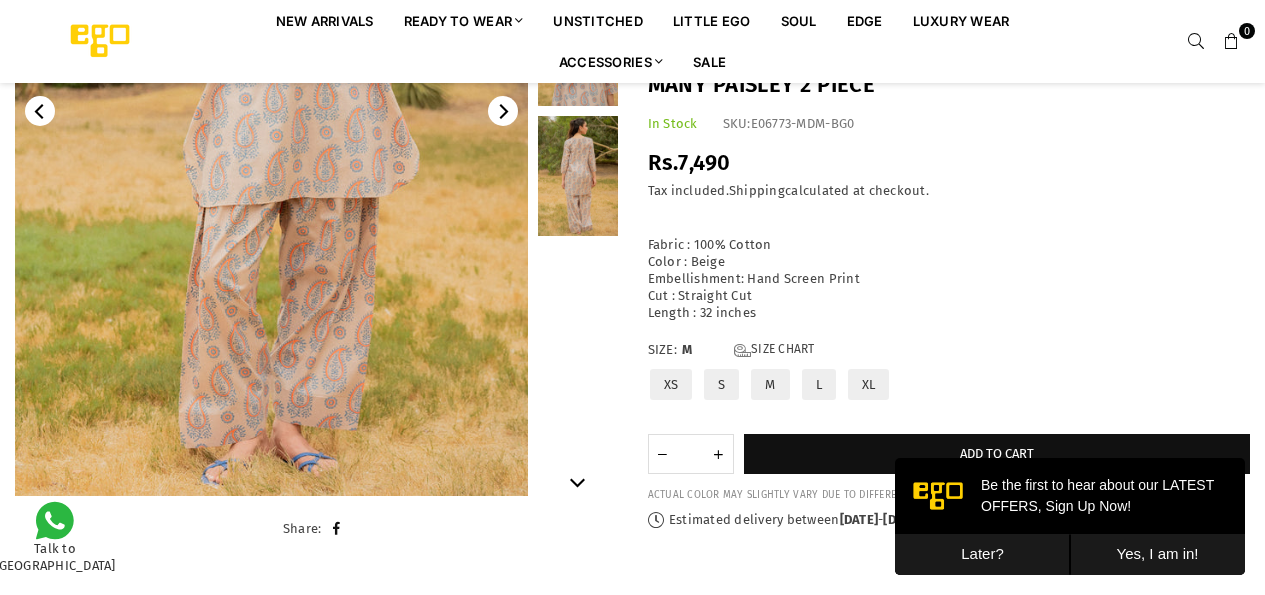 click on "Many paisley 2 piece                                          In Stock                      SKU:  E06773-MDM-BG0                                                                       Regular price                        Rs.7,490                                                                                                               |                             Save                            Rs.-7,490                            ( Liquid error (sections/product-template line 204): divided by 0 % off)                                                                                   /                                                                                           Tax included.                       Shipping  calculated at checkout.                                                                                                     Fabric : 100% Cotton Color : Beige Embellishment: Hand Screen Print  Cut : Straight Cut                                            Size:  M" at bounding box center [949, 299] 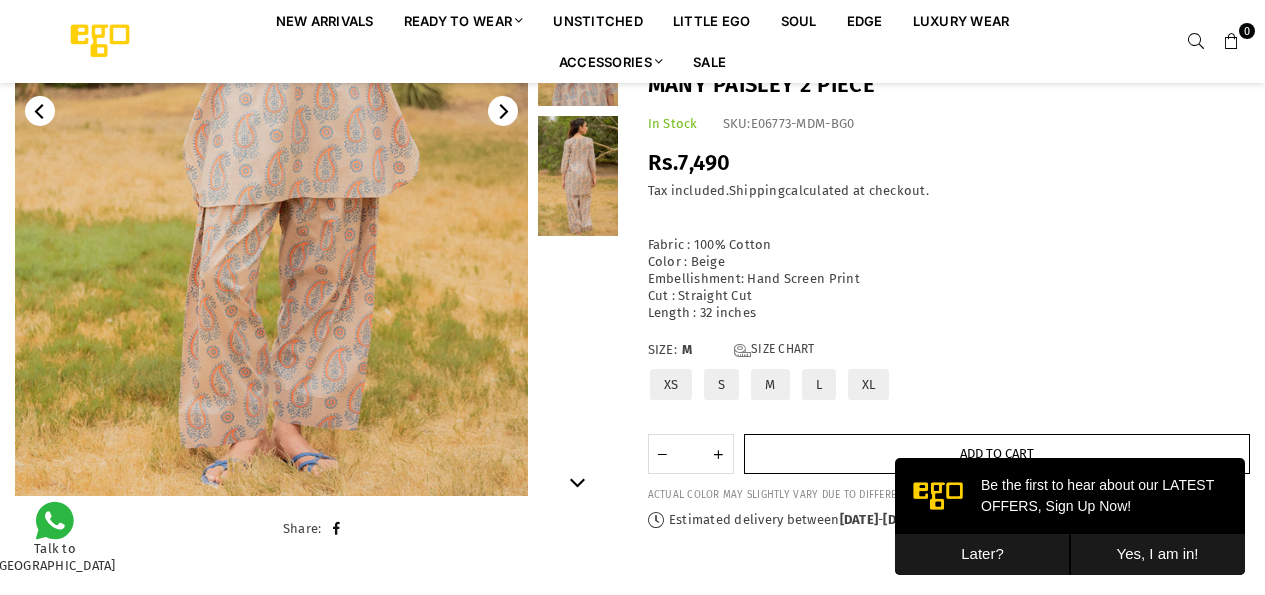 click on "Add to cart" at bounding box center (997, 454) 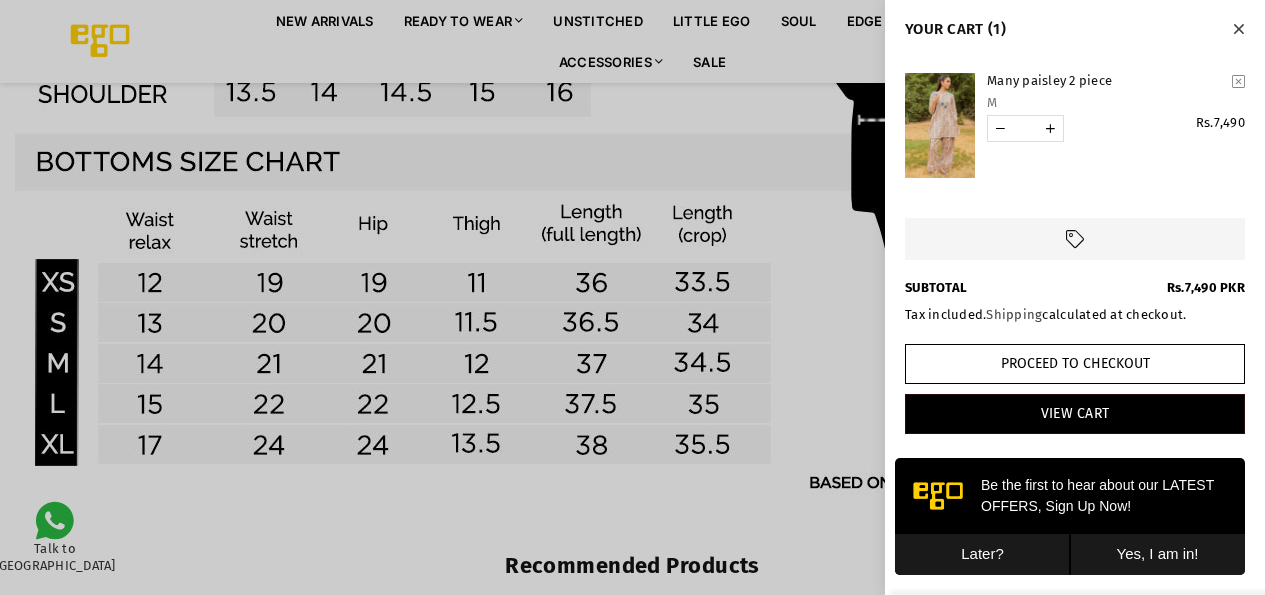 click at bounding box center (632, 297) 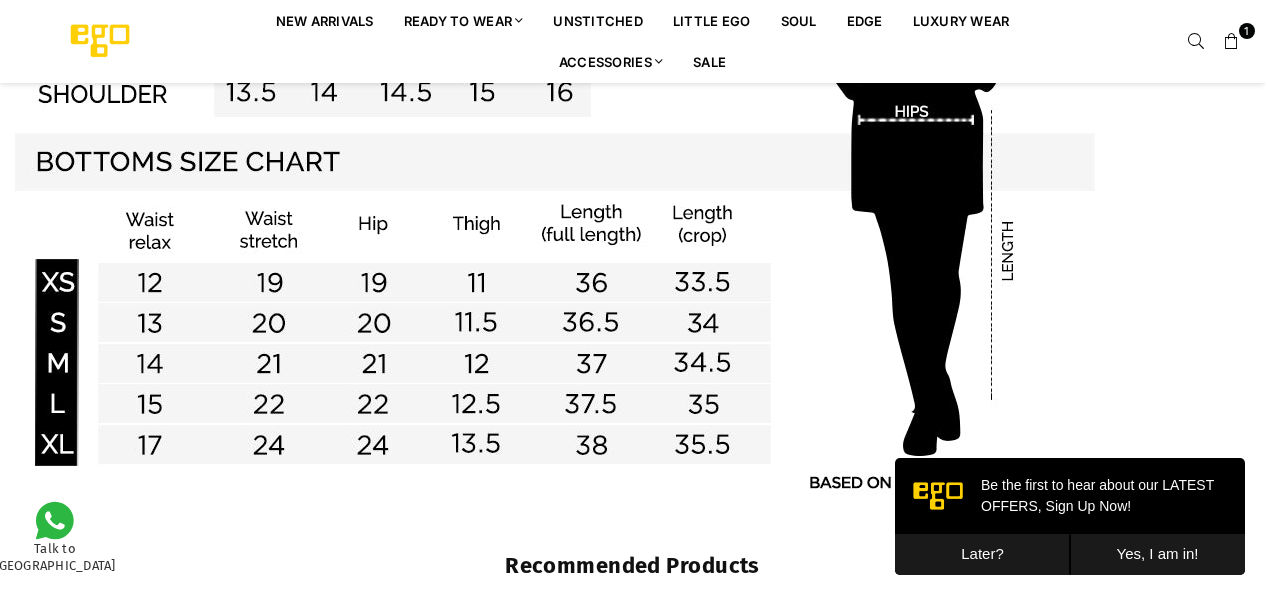 scroll, scrollTop: 583, scrollLeft: 0, axis: vertical 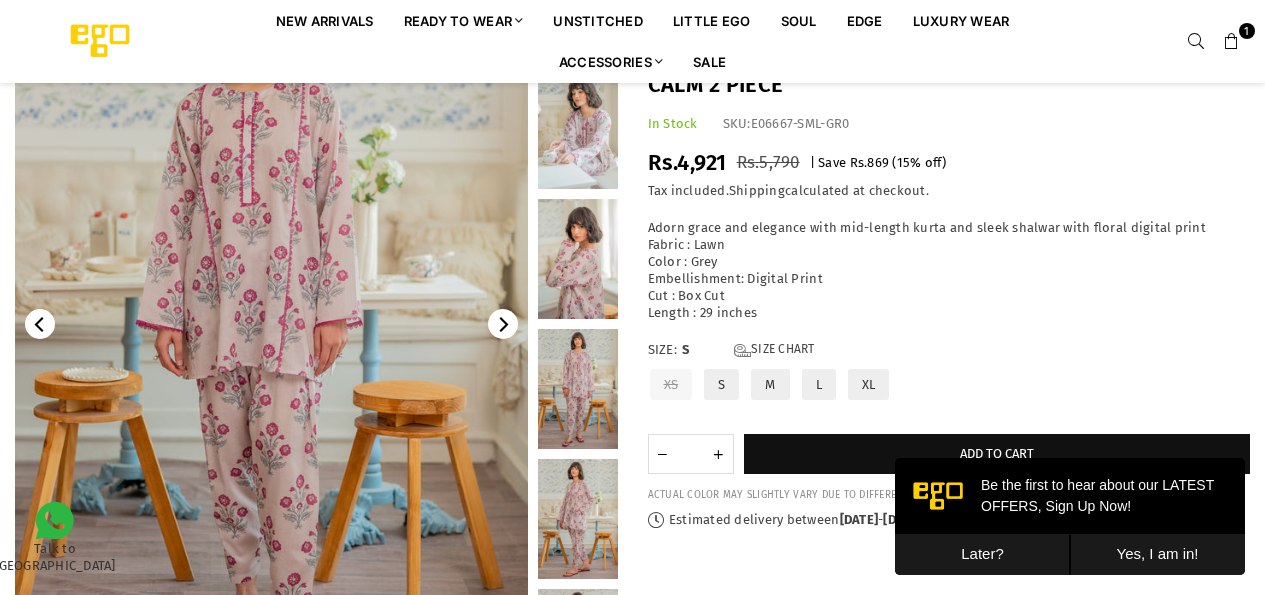 click on "M" at bounding box center (770, 384) 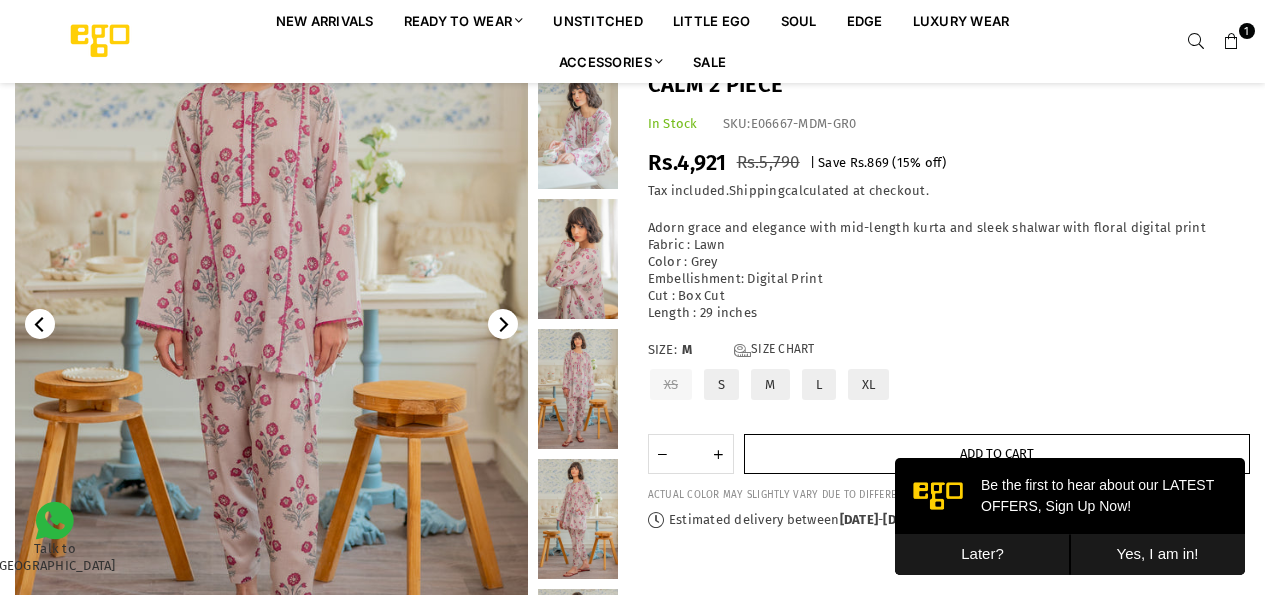 click on "Add to cart" at bounding box center (997, 454) 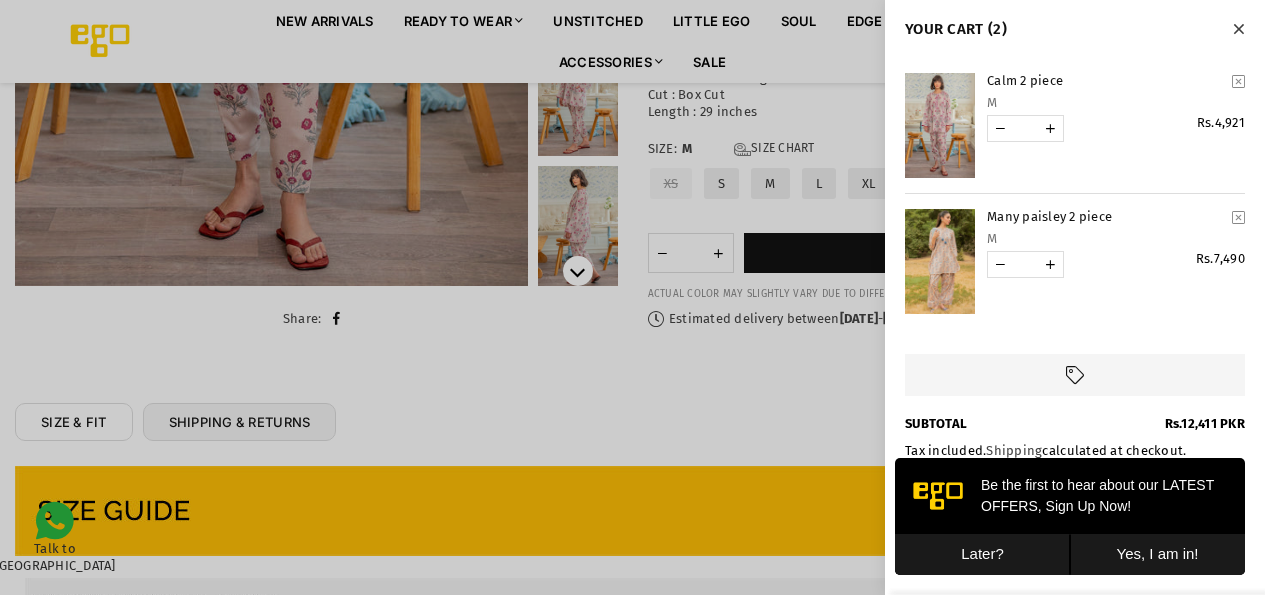 scroll, scrollTop: 673, scrollLeft: 0, axis: vertical 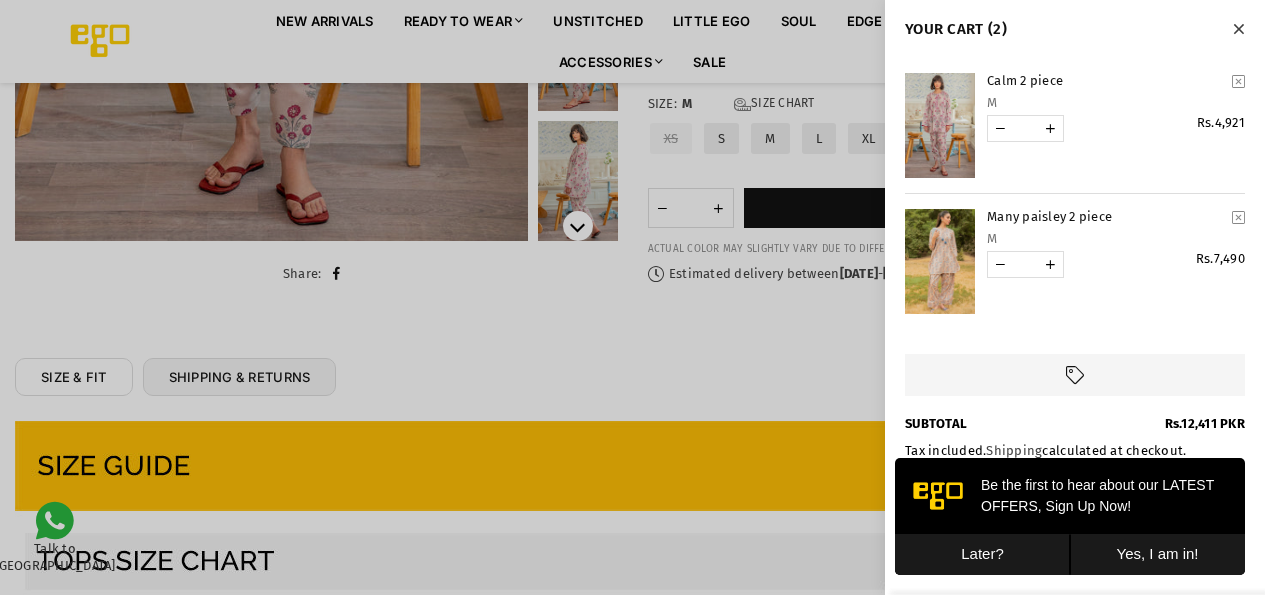 click on "Later?" at bounding box center [982, 554] 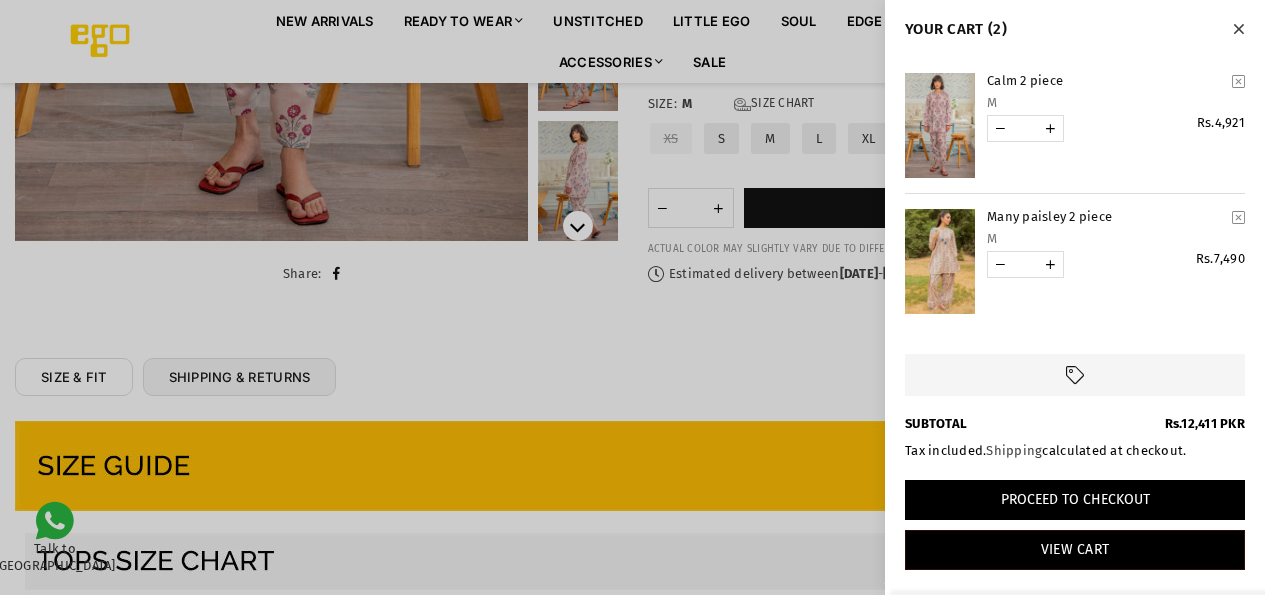 click on "Proceed to Checkout" at bounding box center [1075, 500] 